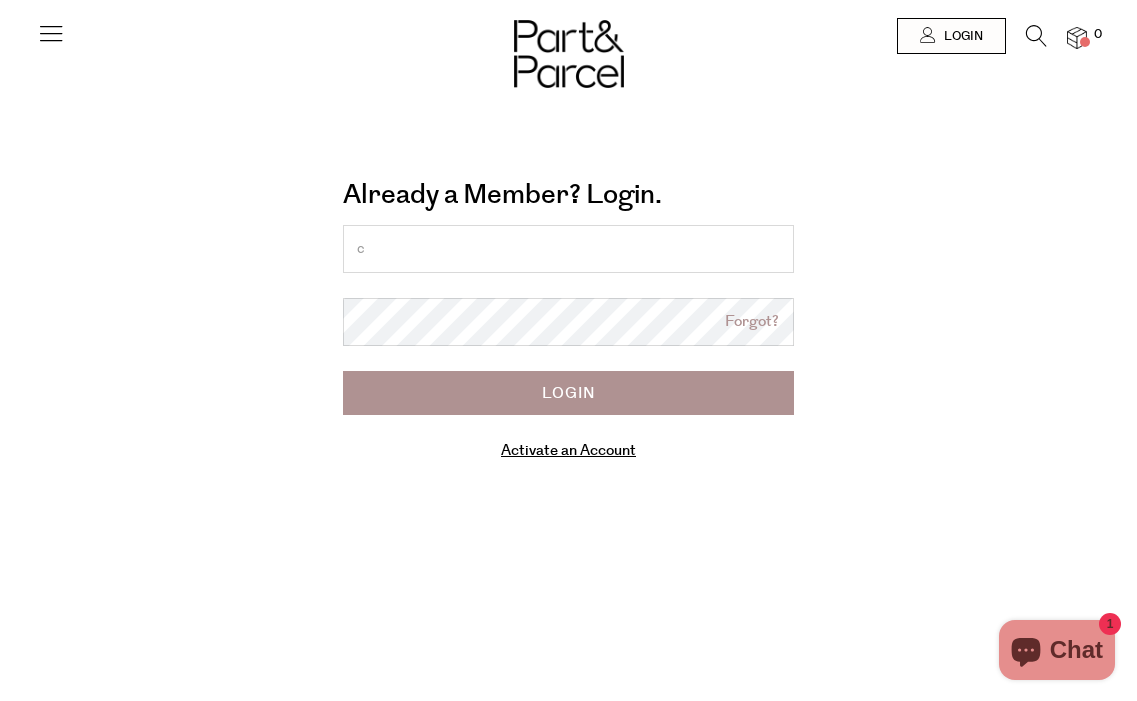 scroll, scrollTop: 0, scrollLeft: 0, axis: both 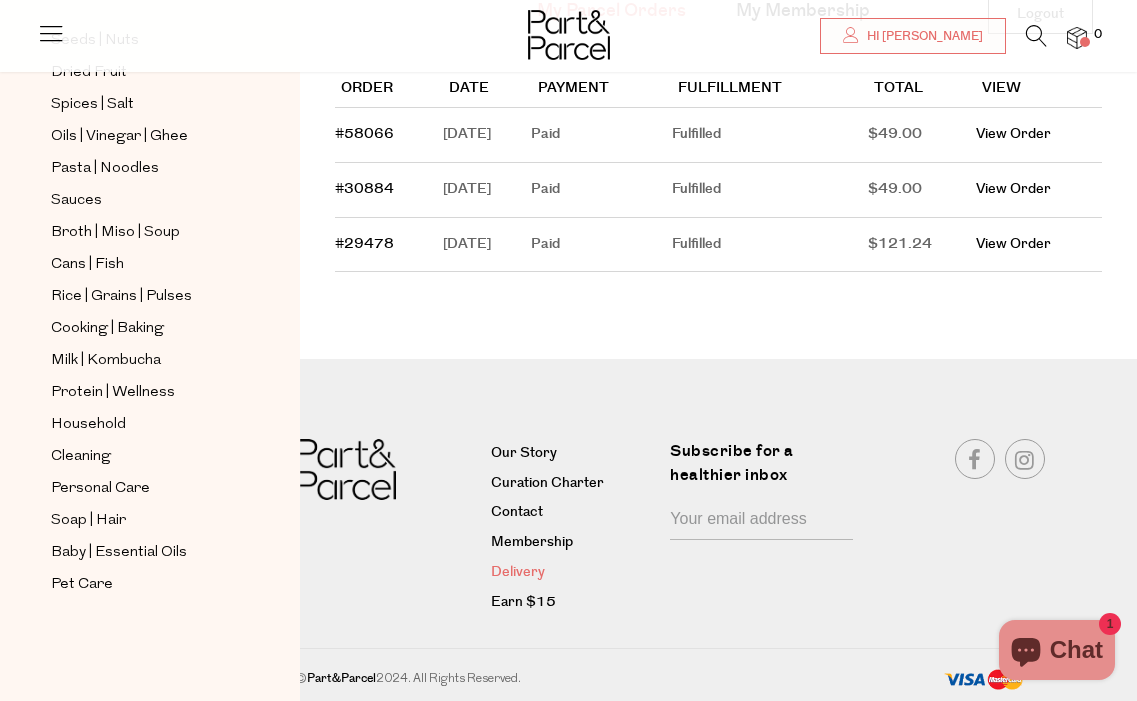 click on "Delivery" at bounding box center (573, 573) 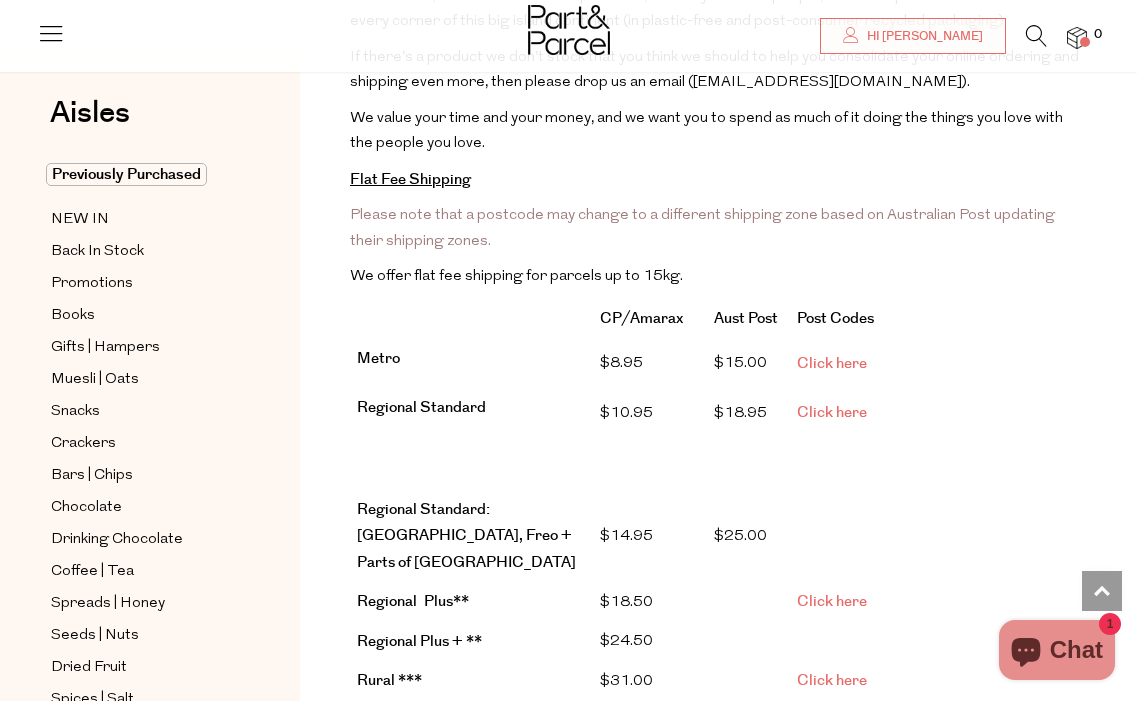 scroll, scrollTop: 0, scrollLeft: 0, axis: both 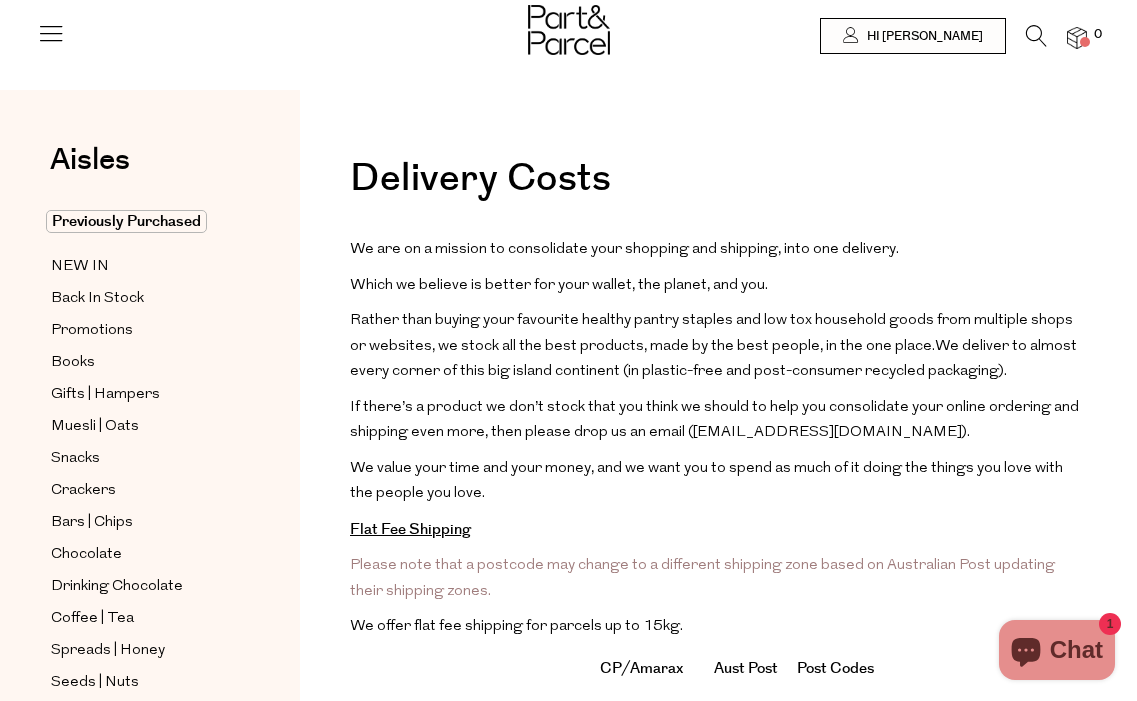click at bounding box center (1036, 36) 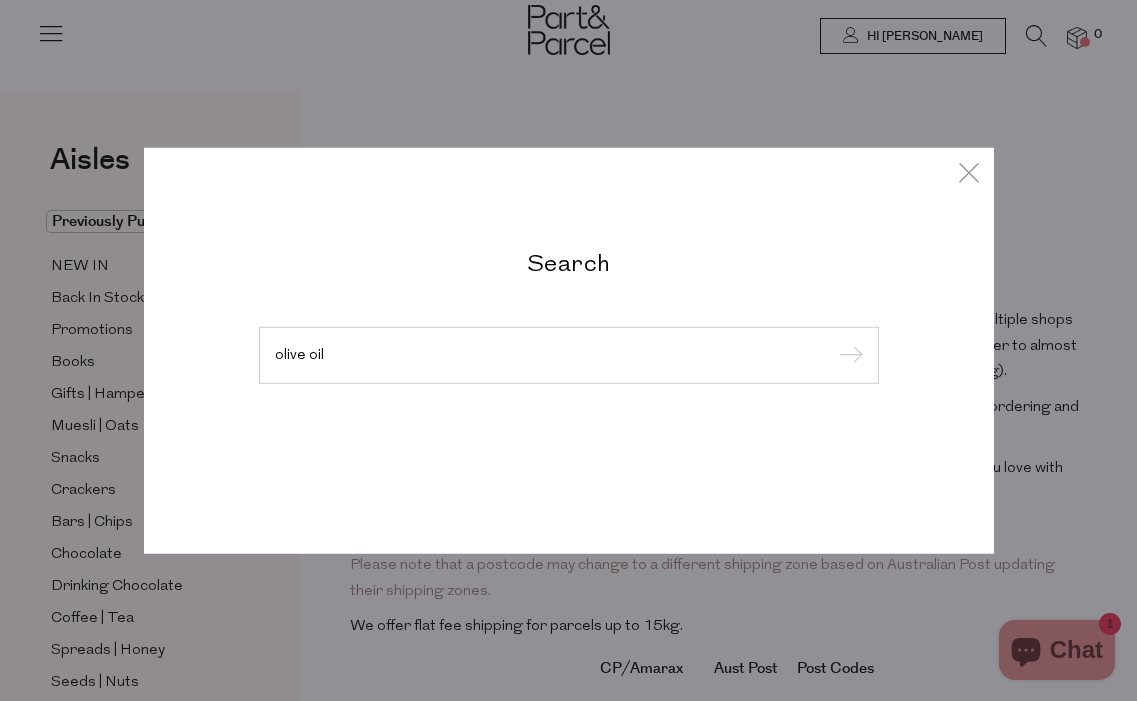type on "olive oil" 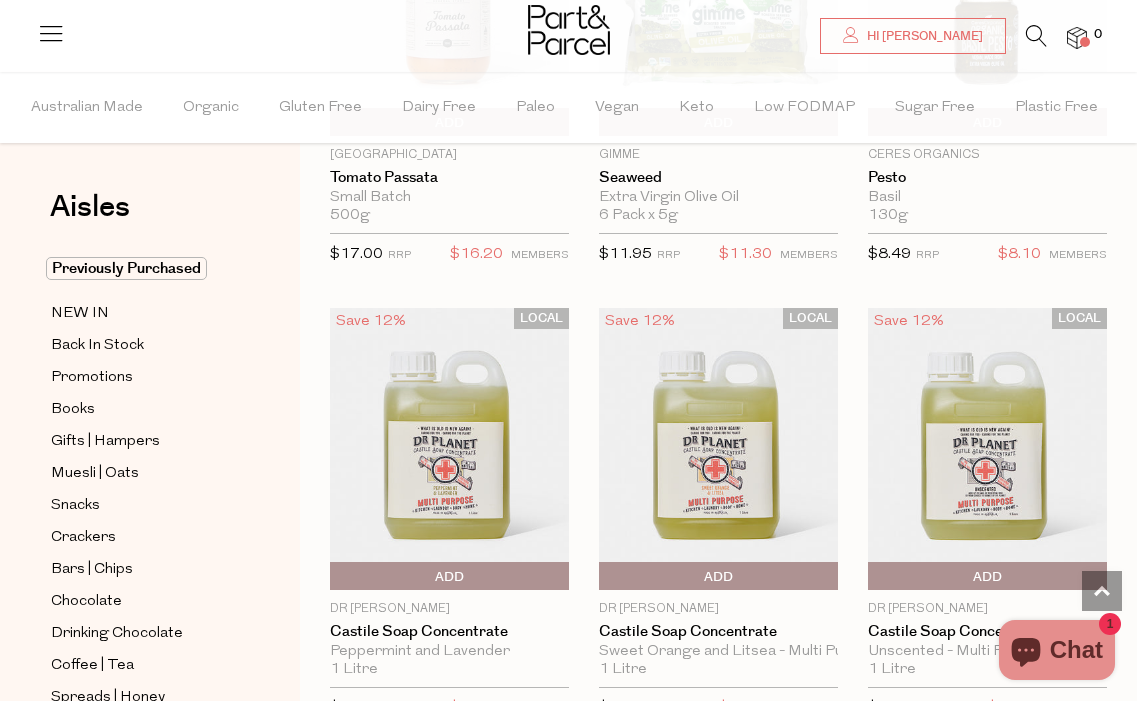 scroll, scrollTop: 1643, scrollLeft: 0, axis: vertical 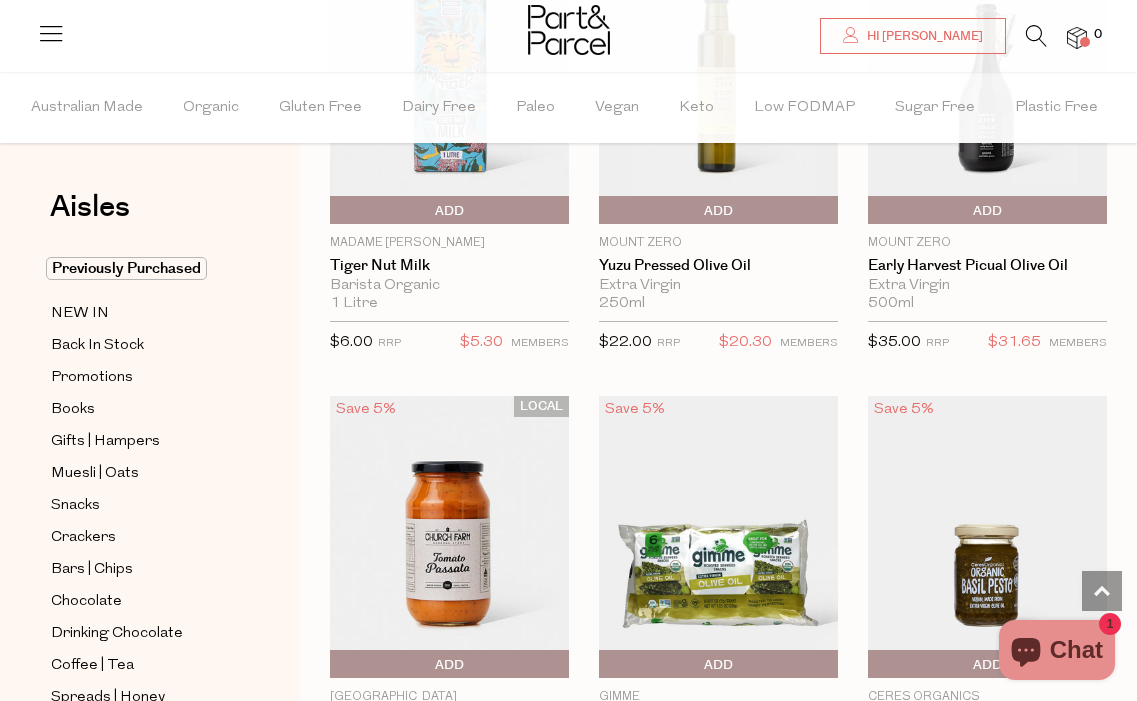 click at bounding box center (1036, 36) 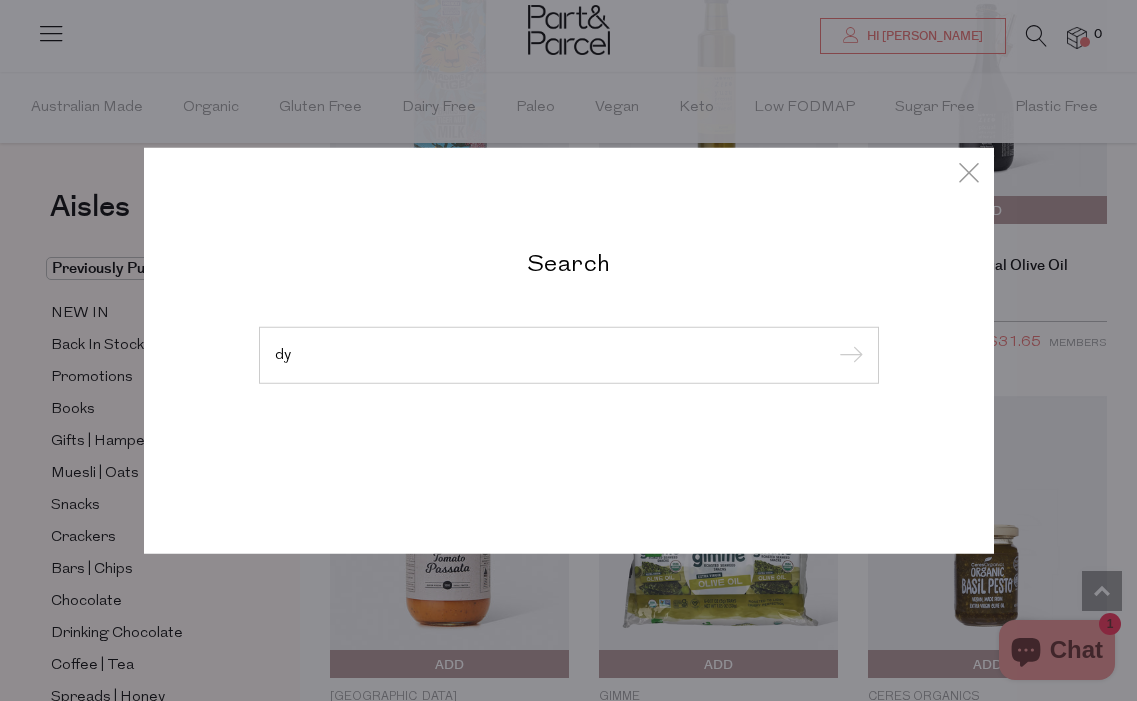 type on "d" 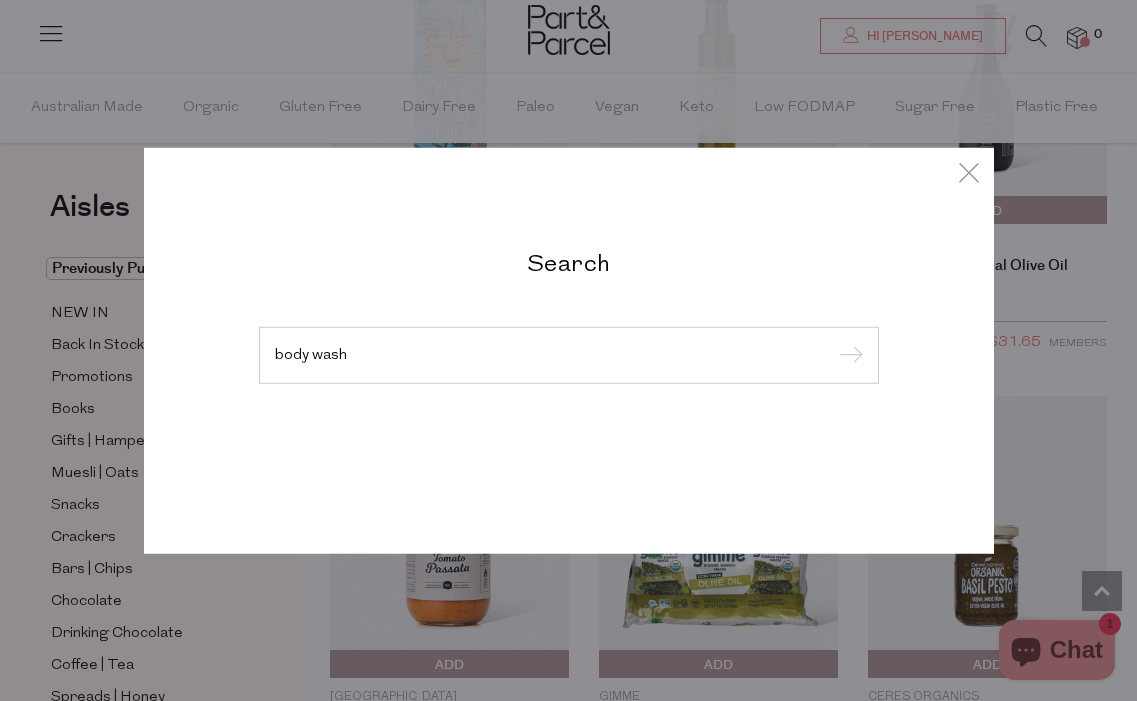 type on "body wash" 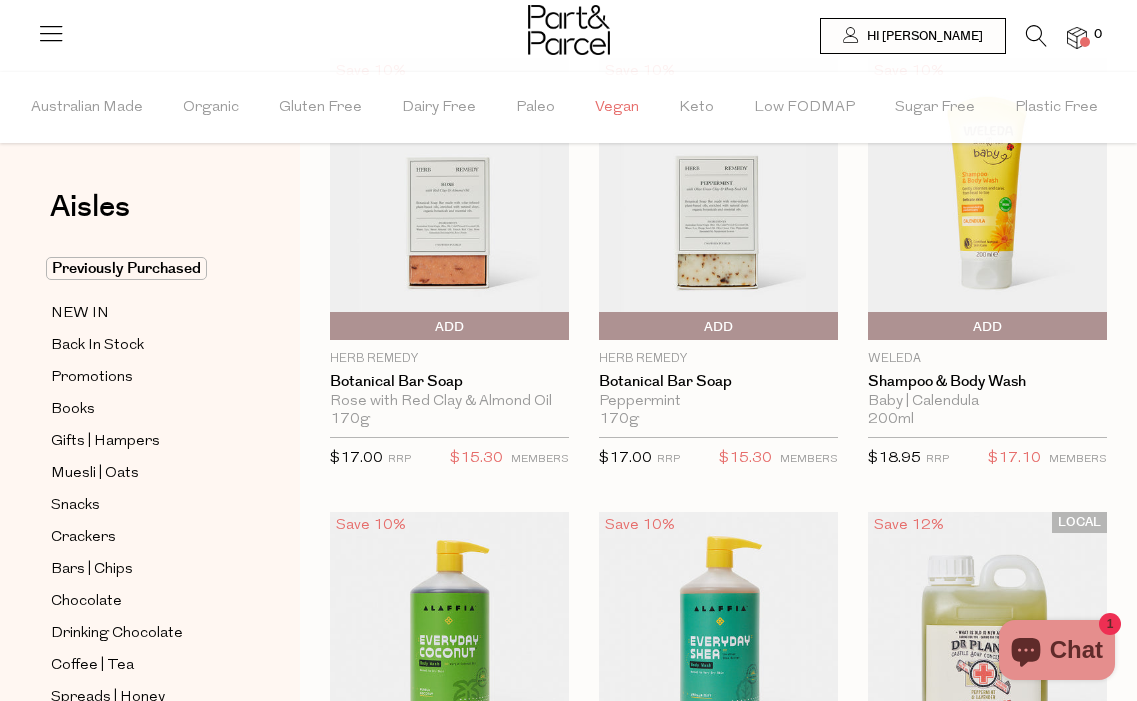 scroll, scrollTop: 0, scrollLeft: 0, axis: both 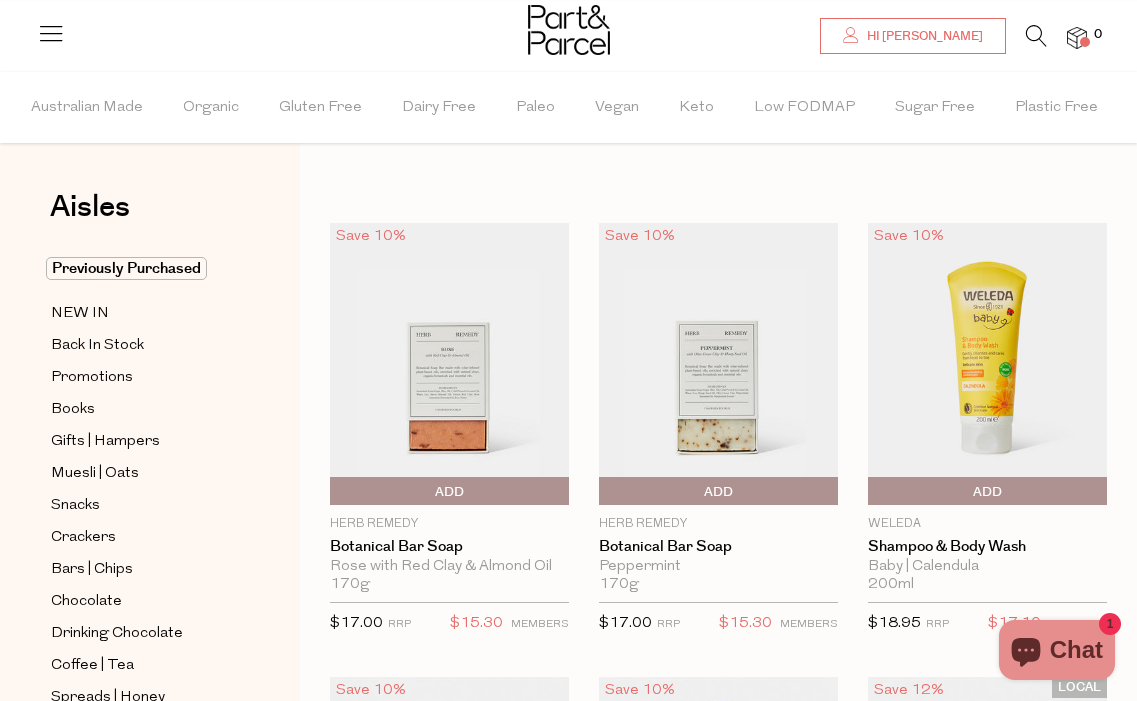 click on "Hi [PERSON_NAME]" at bounding box center (922, 36) 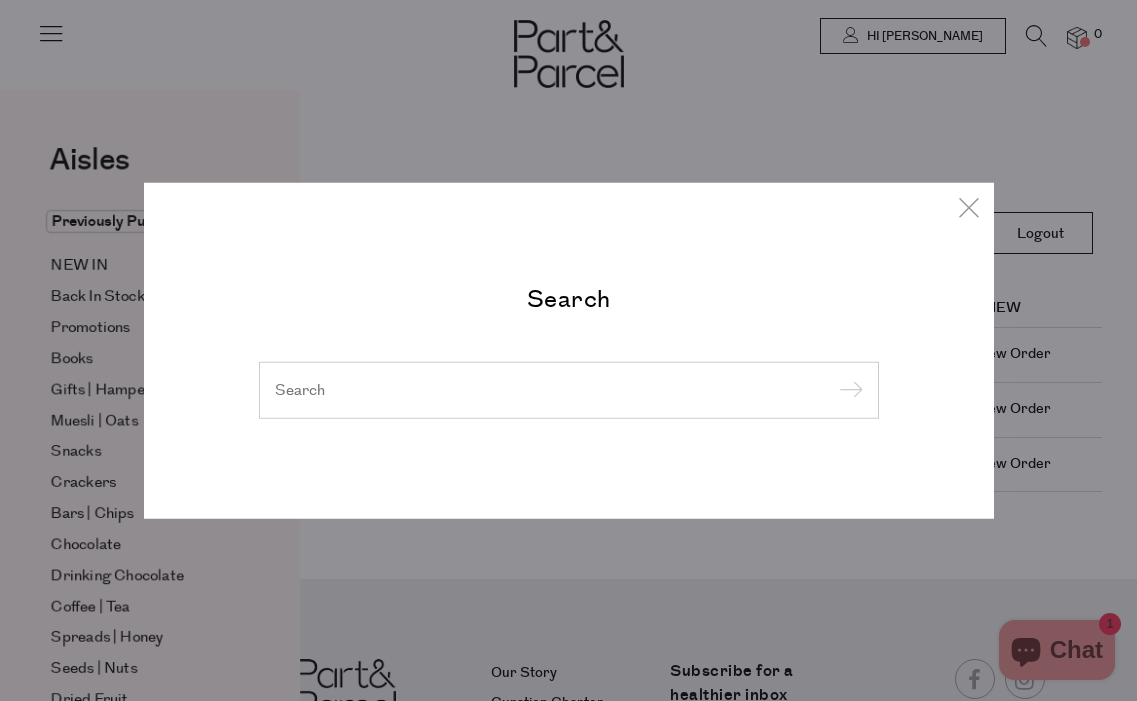 scroll, scrollTop: 0, scrollLeft: 0, axis: both 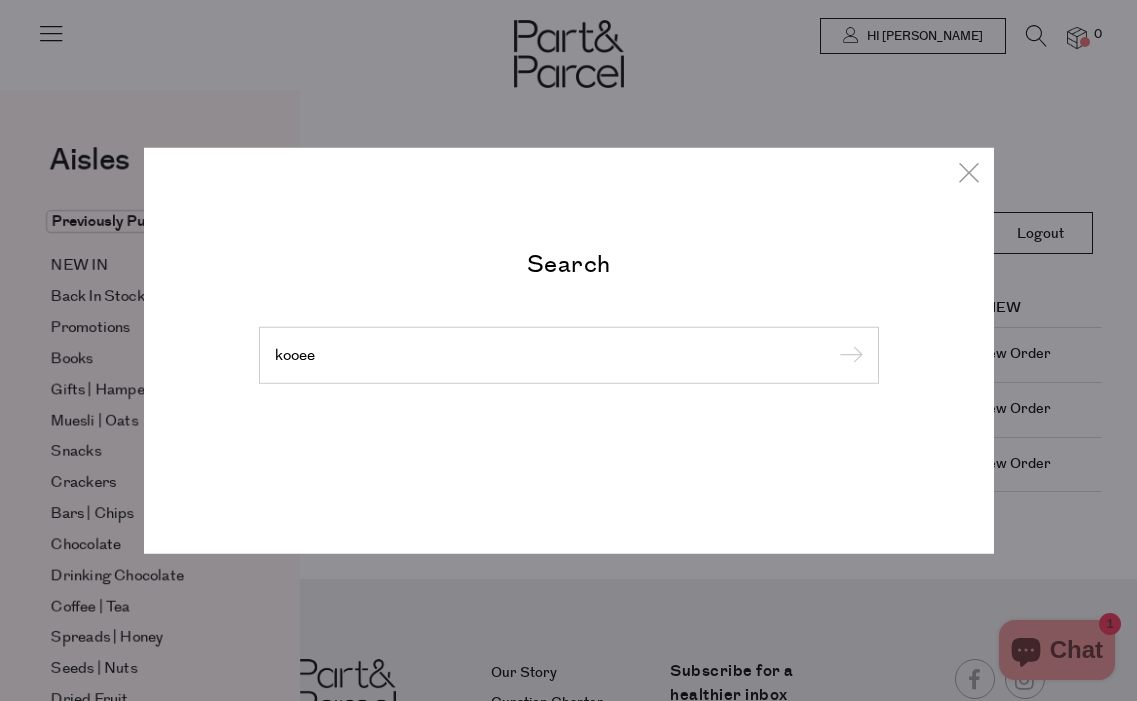 type on "kooee" 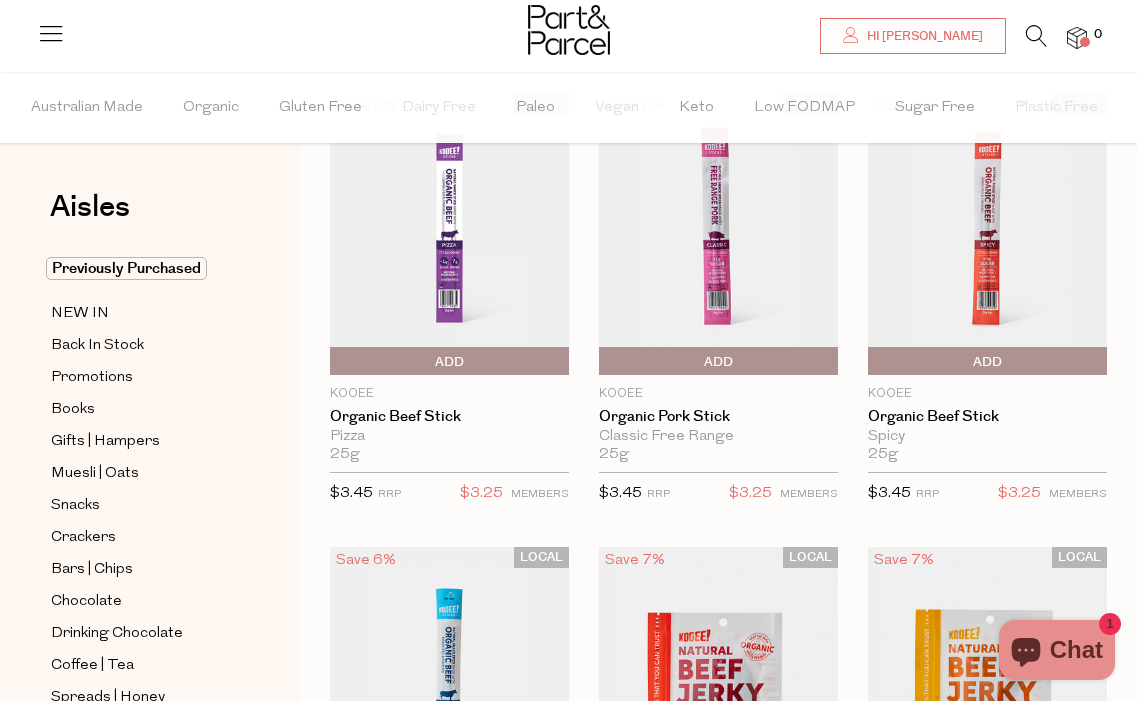 scroll, scrollTop: 132, scrollLeft: 0, axis: vertical 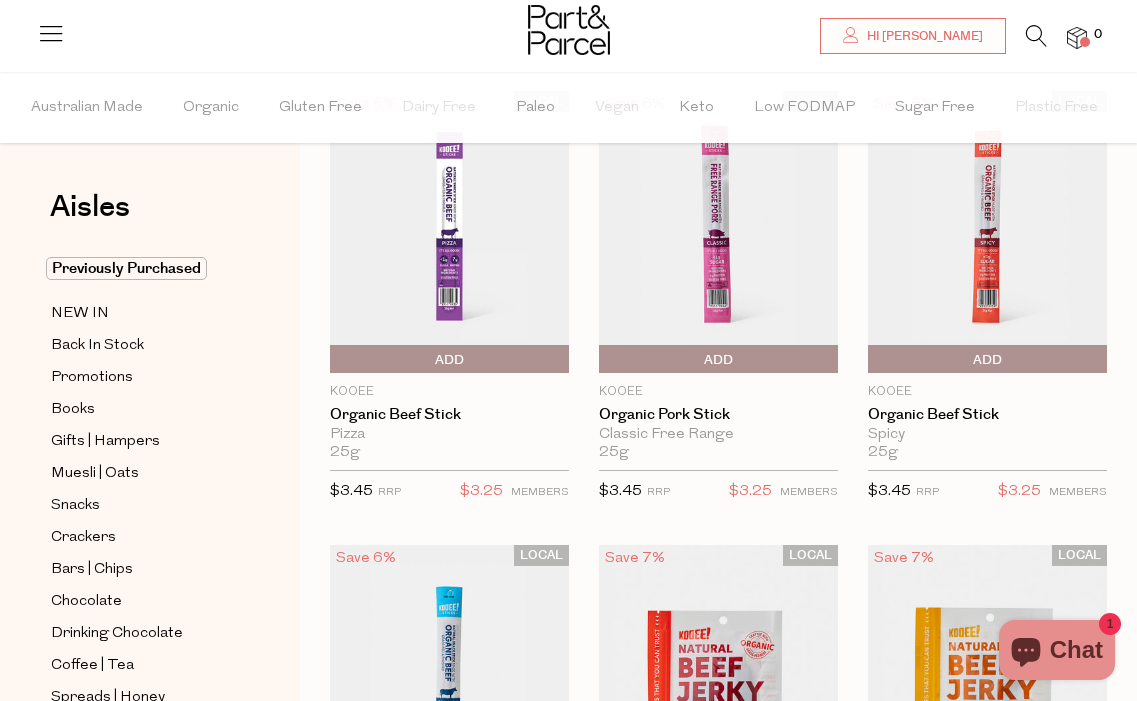 click on "Add To Parcel" at bounding box center [604, 360] 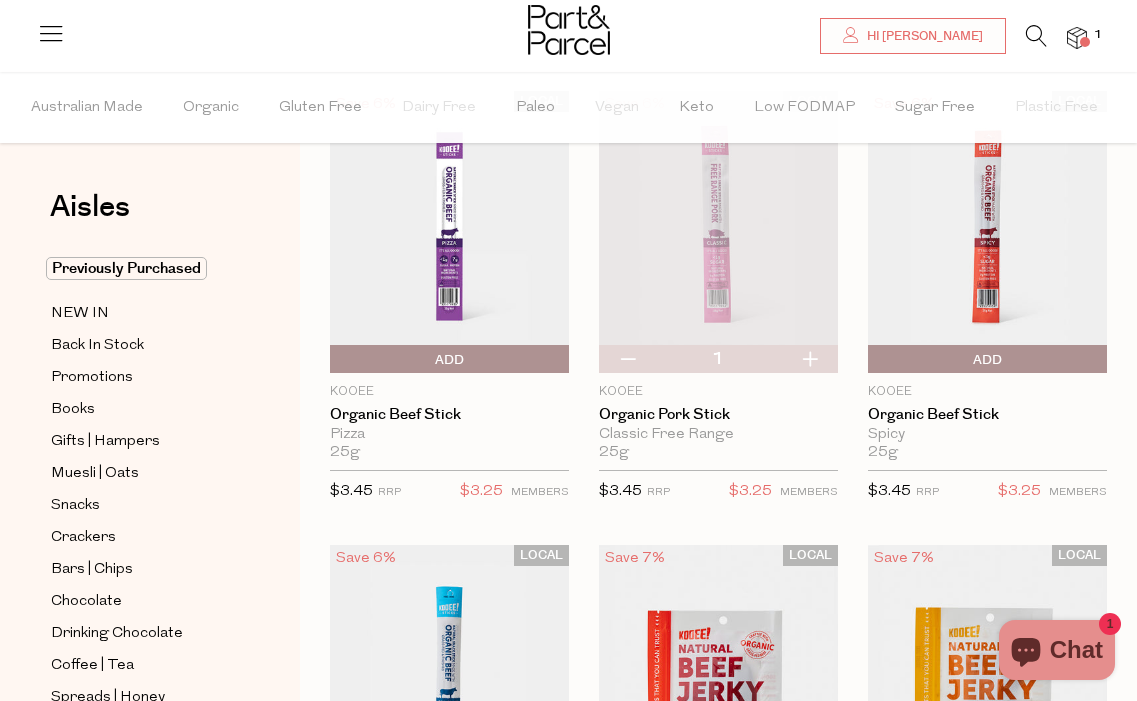 click at bounding box center [809, 359] 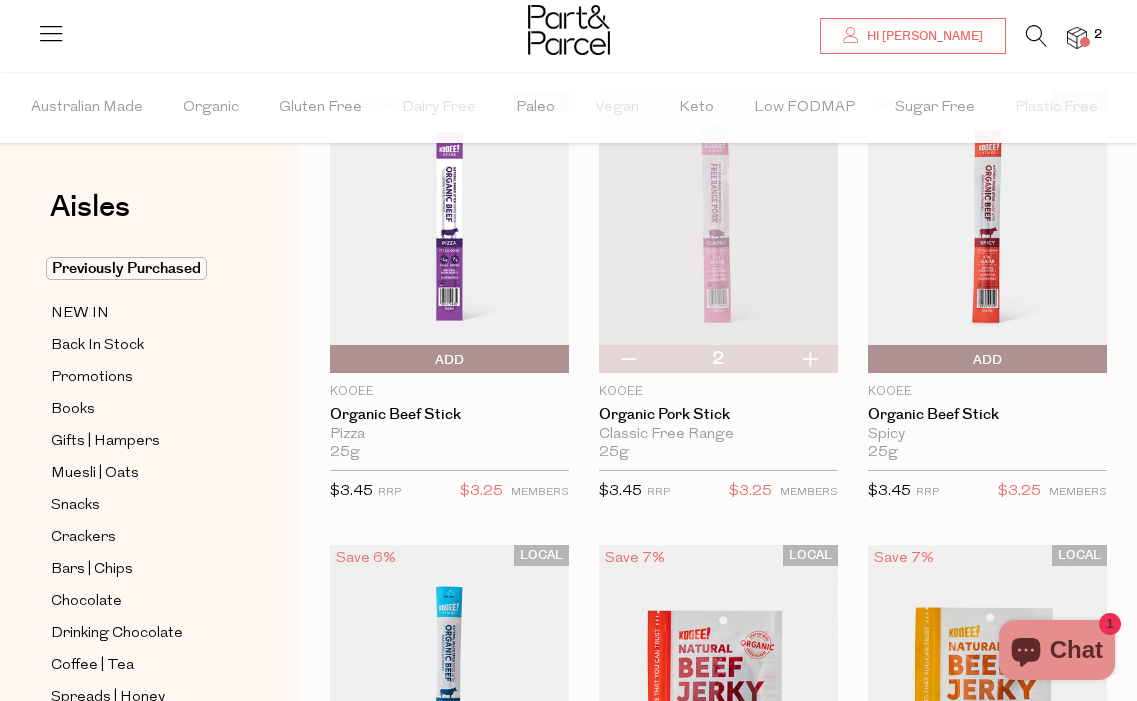 click on "Add To Parcel" at bounding box center [449, 360] 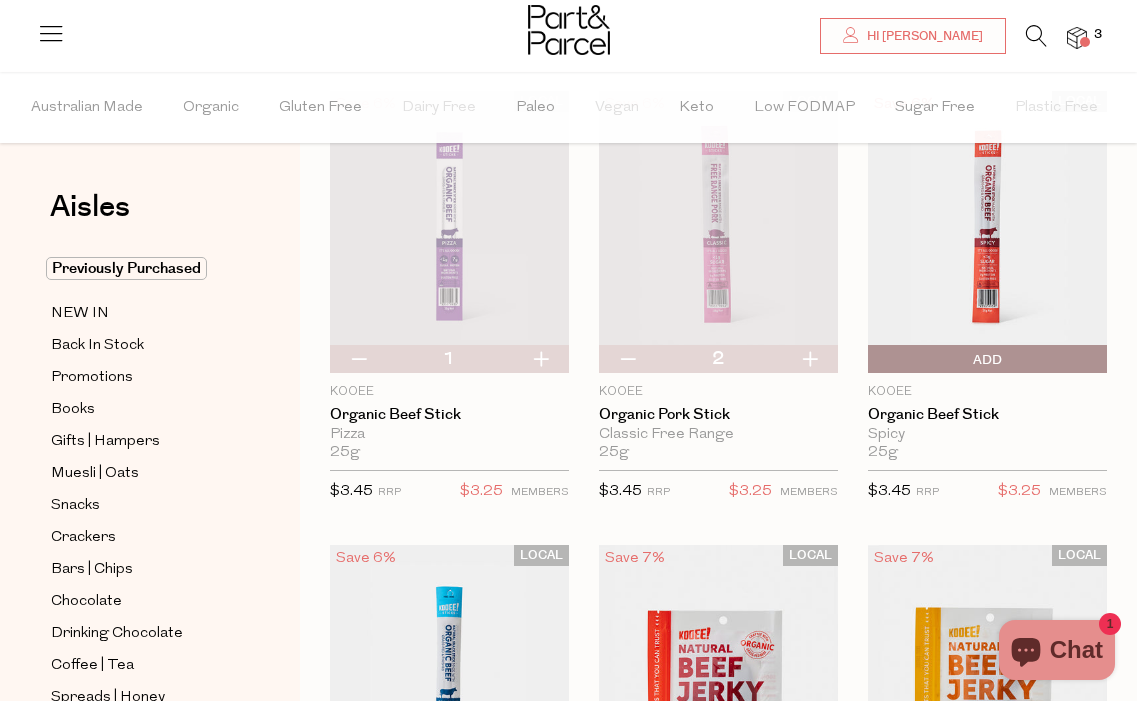click on "Add To Parcel" at bounding box center [873, 360] 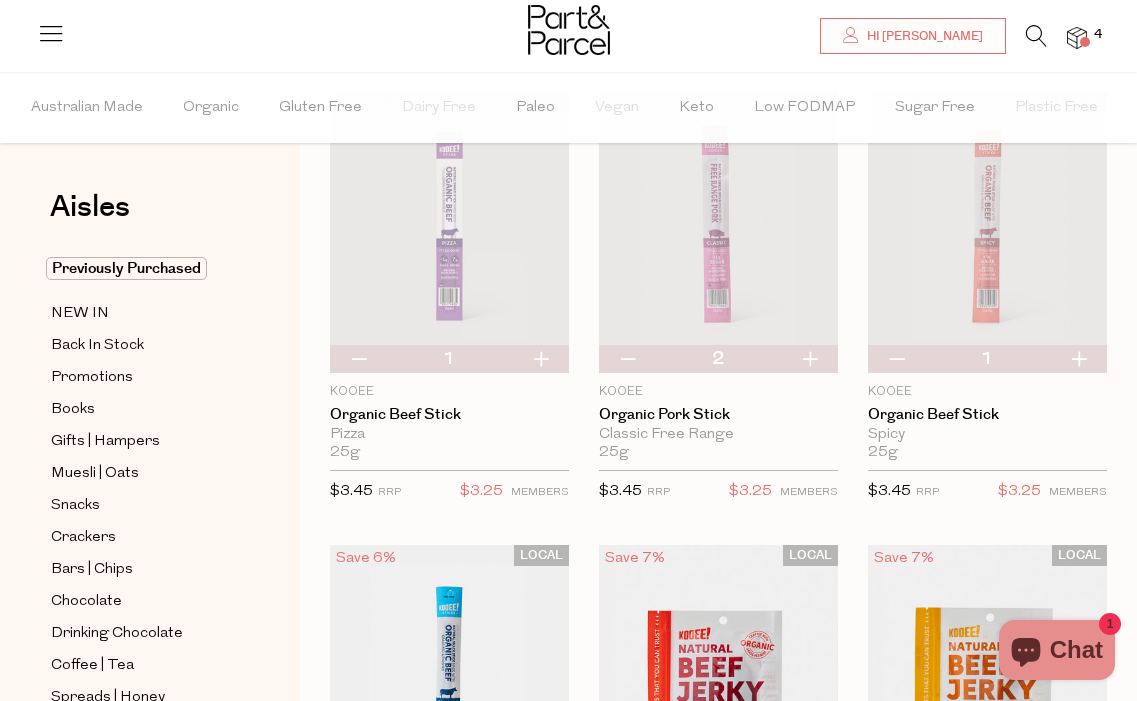 click at bounding box center [1078, 359] 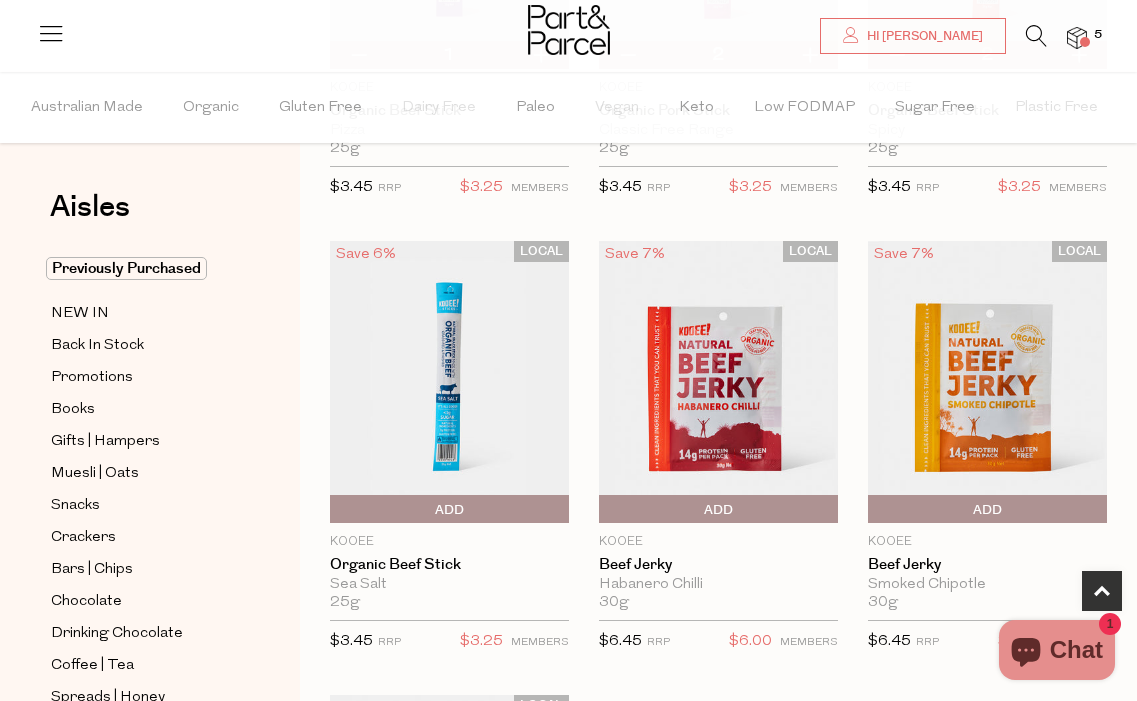scroll, scrollTop: 441, scrollLeft: 0, axis: vertical 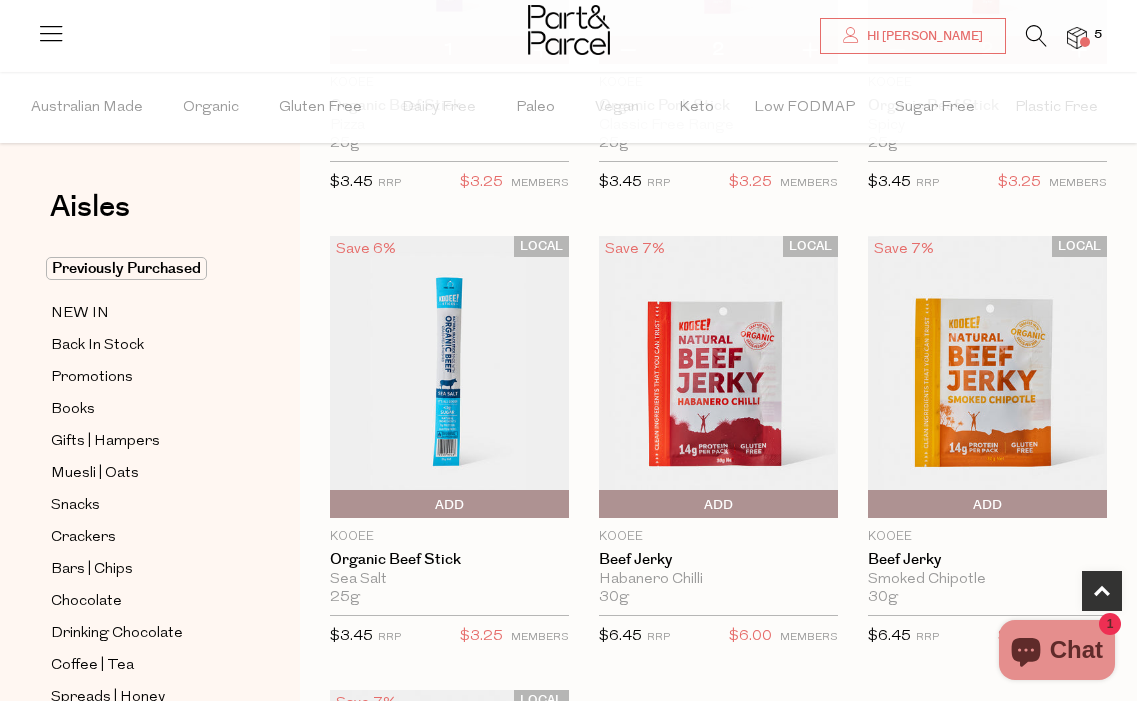 click on "Add To Parcel" at bounding box center [335, 505] 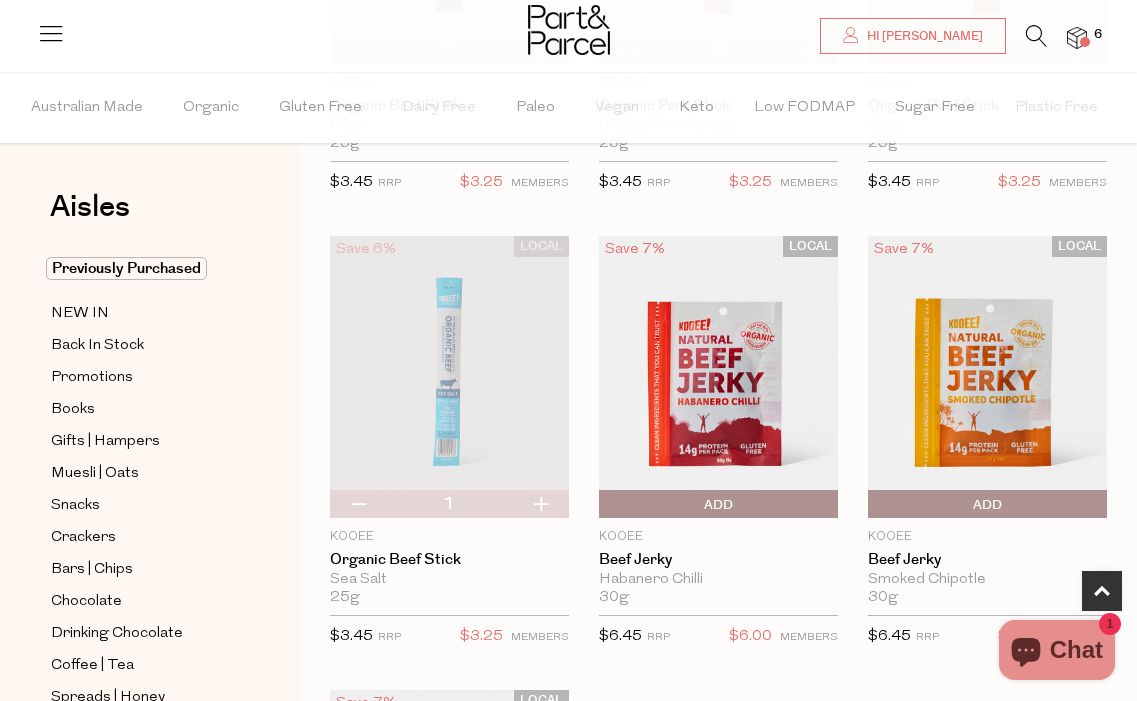 click at bounding box center [540, 504] 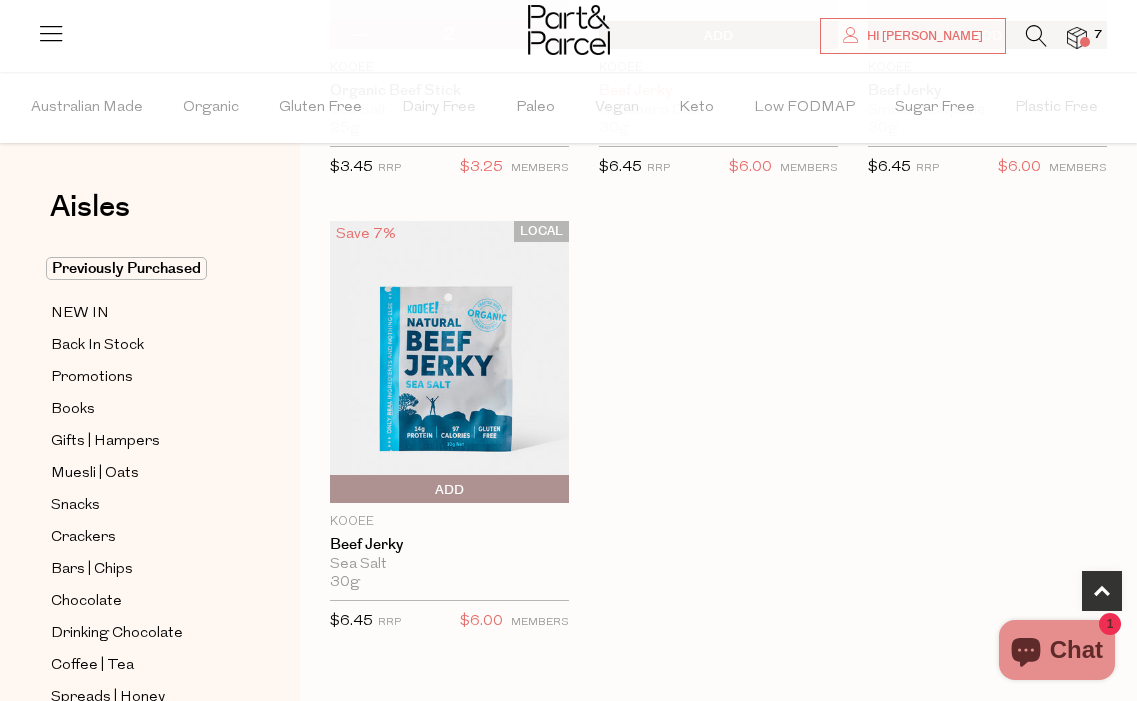 scroll, scrollTop: 912, scrollLeft: 0, axis: vertical 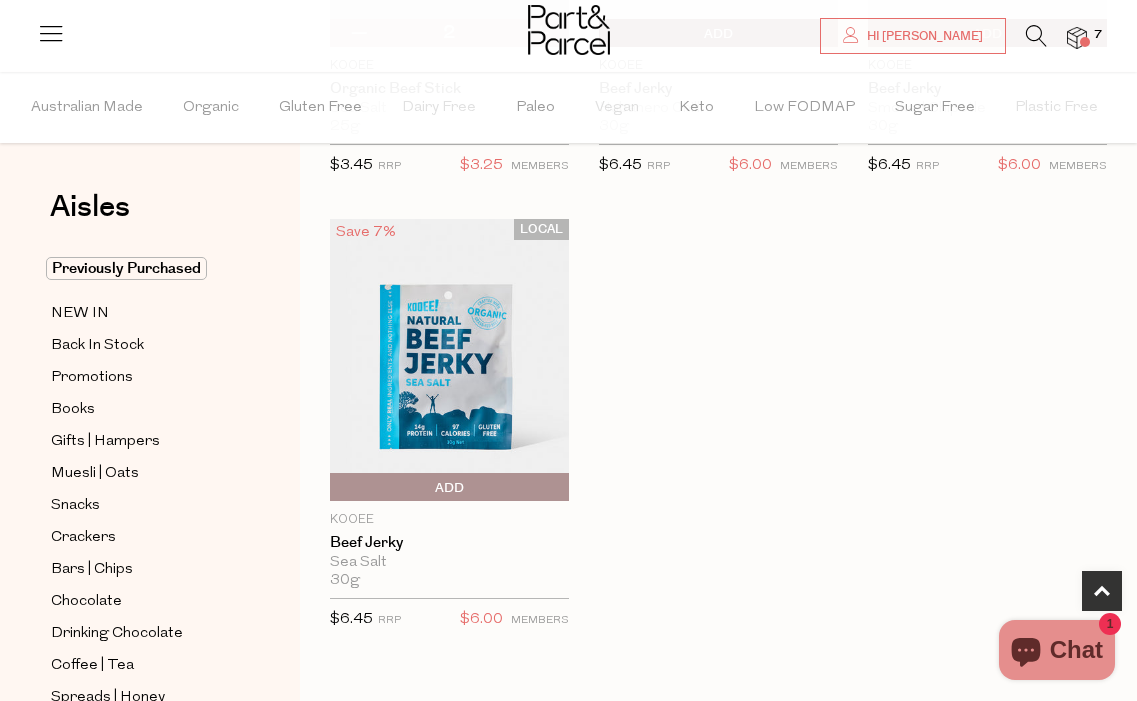 click on "Add To Parcel" at bounding box center (449, 488) 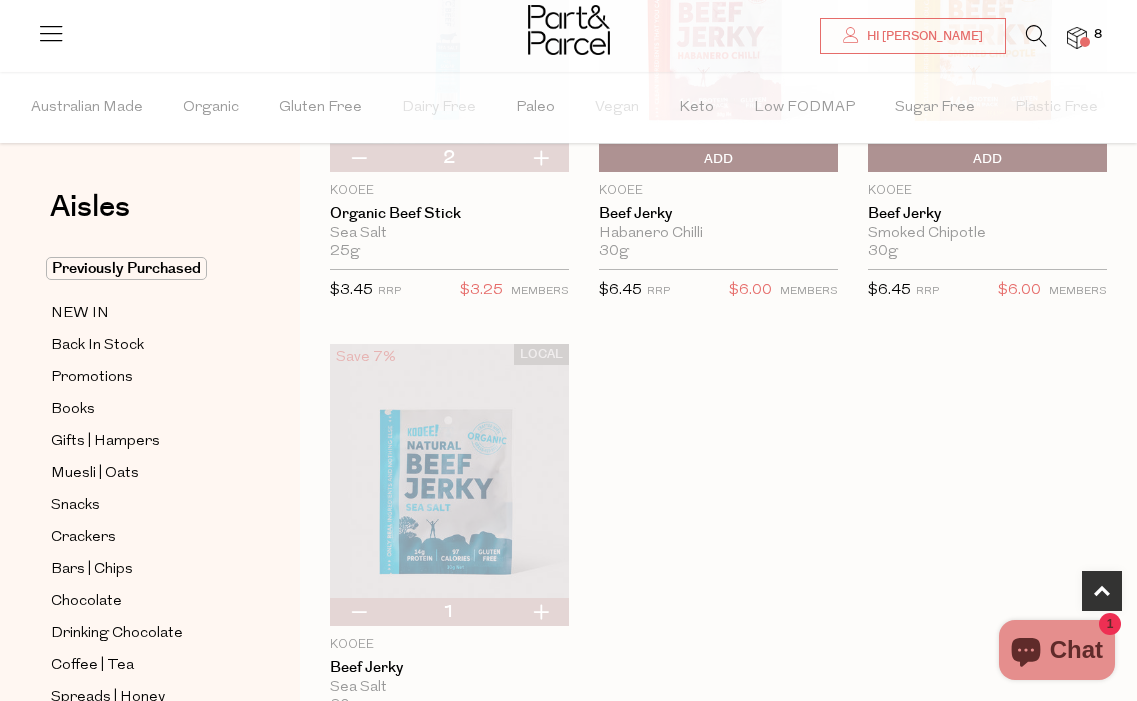 scroll, scrollTop: 0, scrollLeft: 0, axis: both 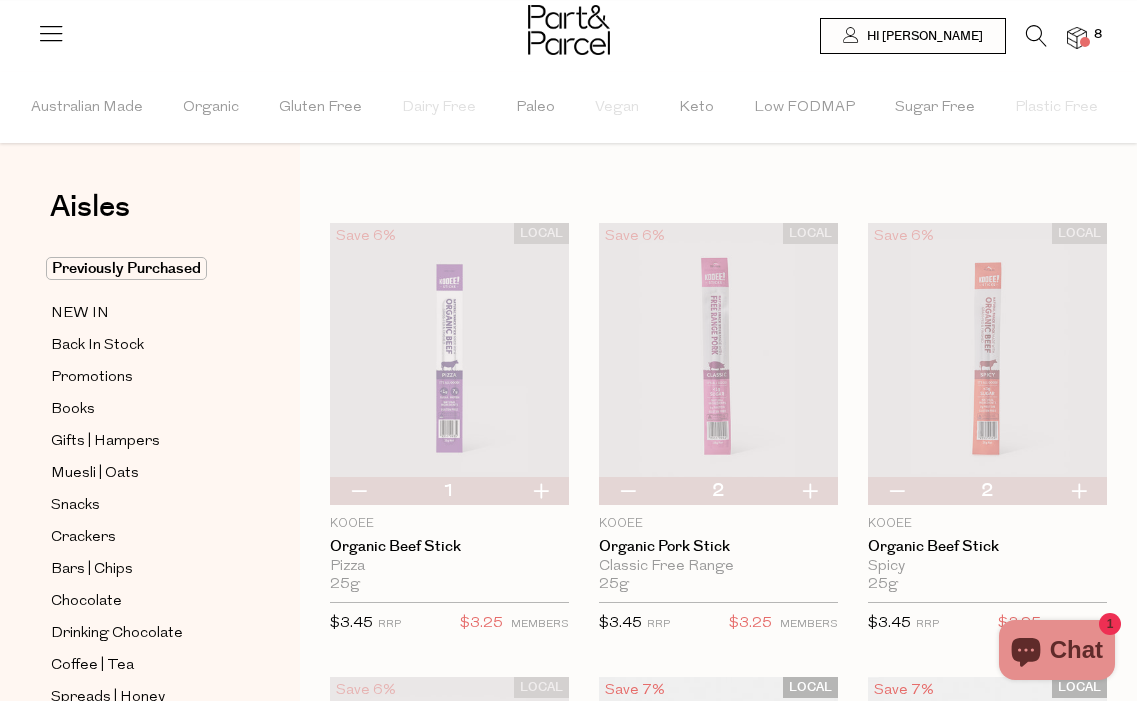 click at bounding box center [1036, 36] 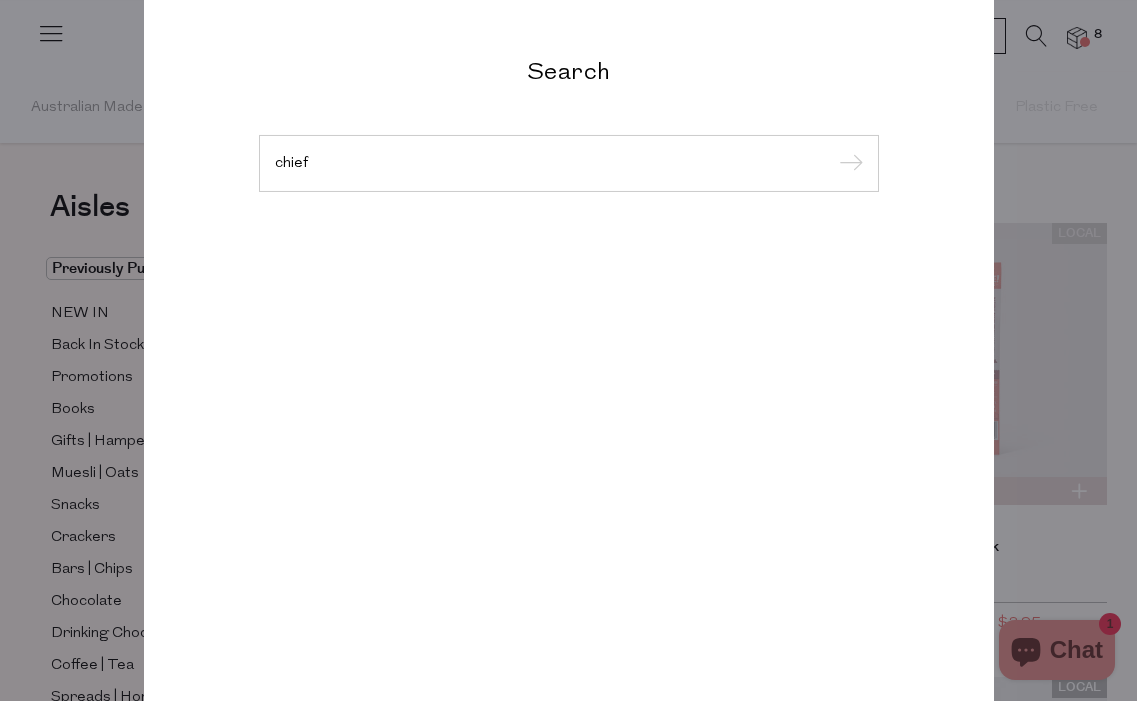 type on "chief" 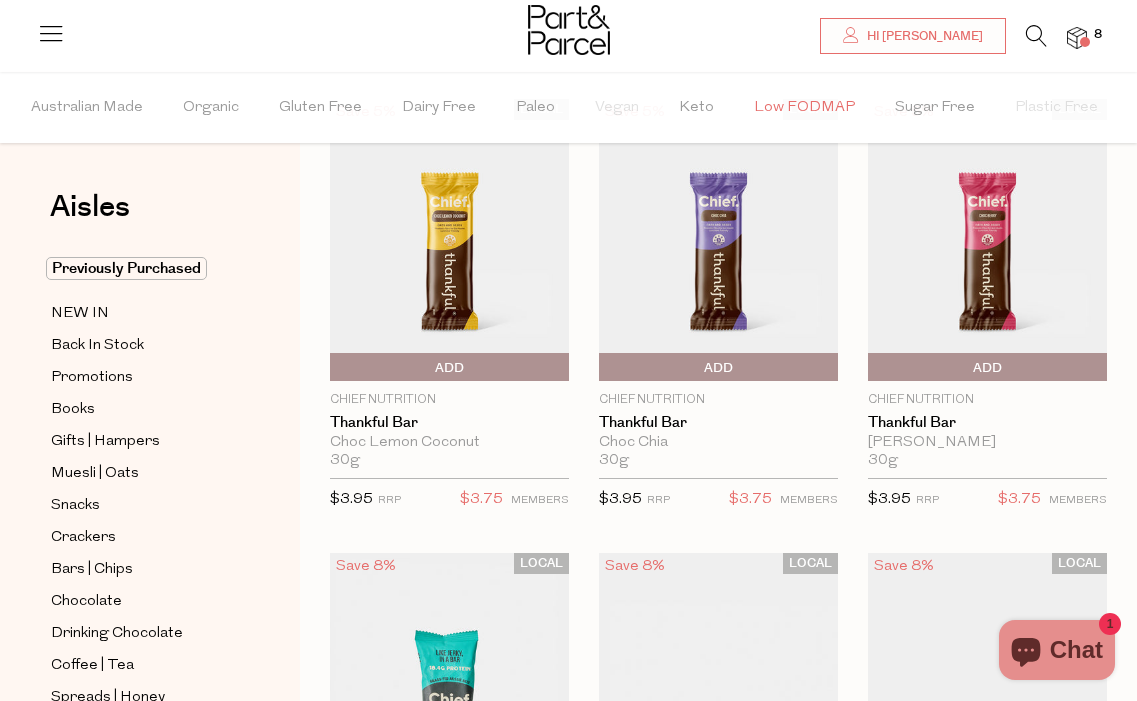 scroll, scrollTop: 0, scrollLeft: 0, axis: both 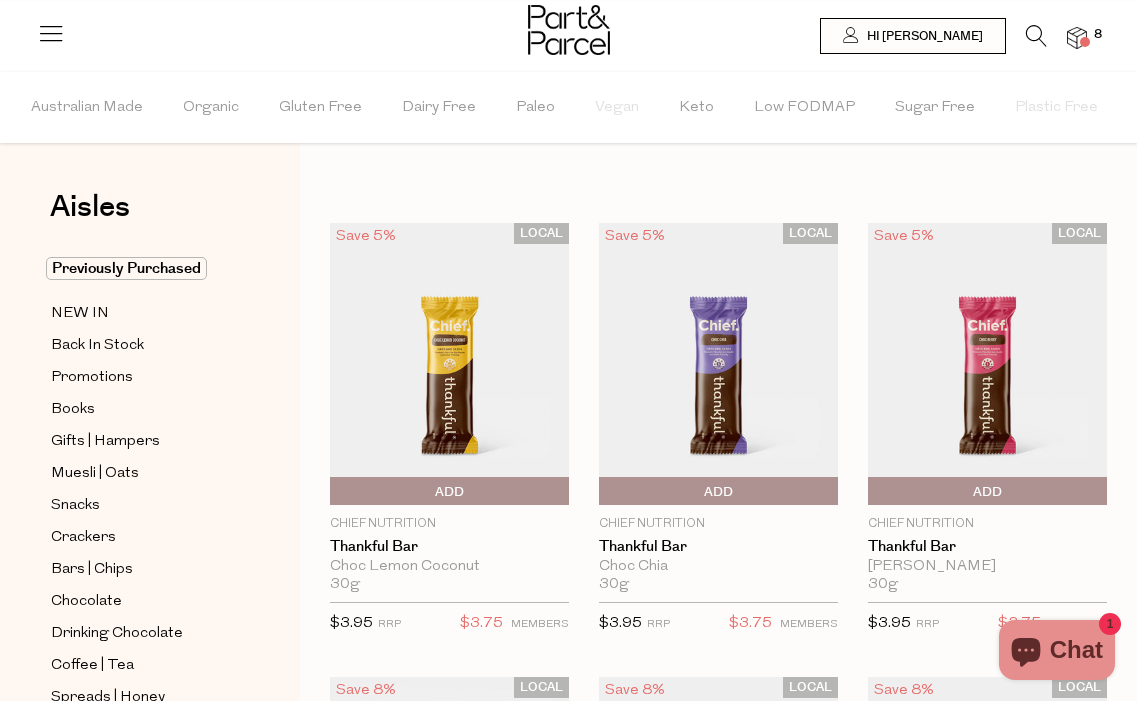click at bounding box center (1036, 36) 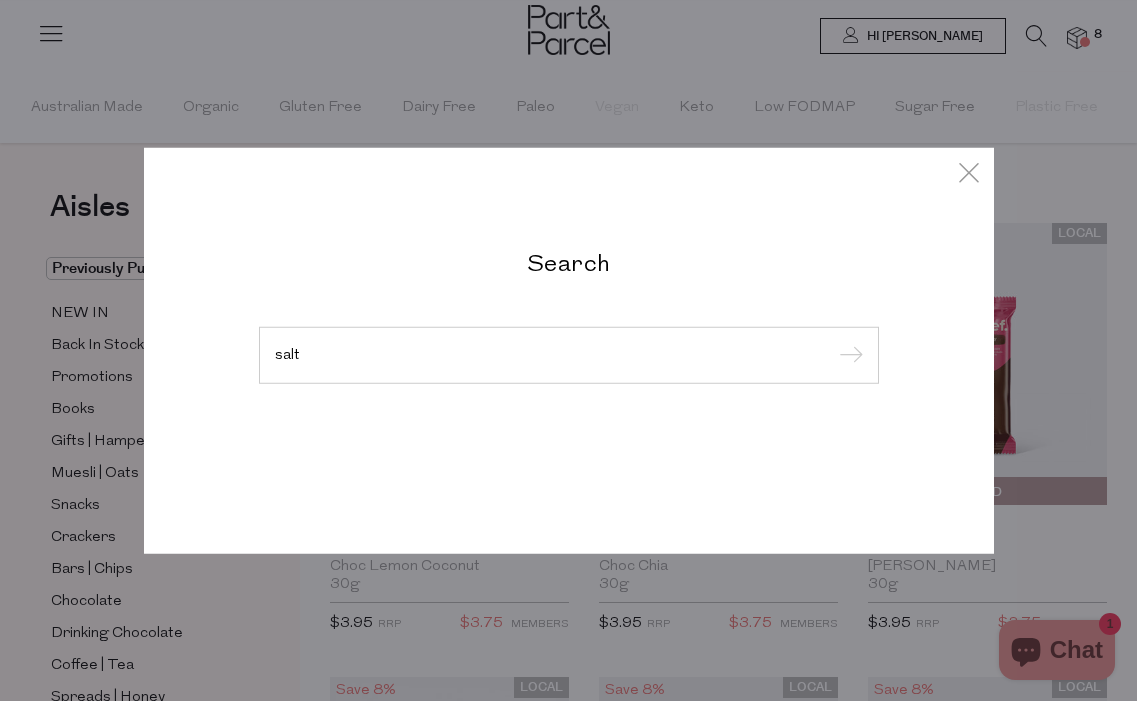 type on "salt" 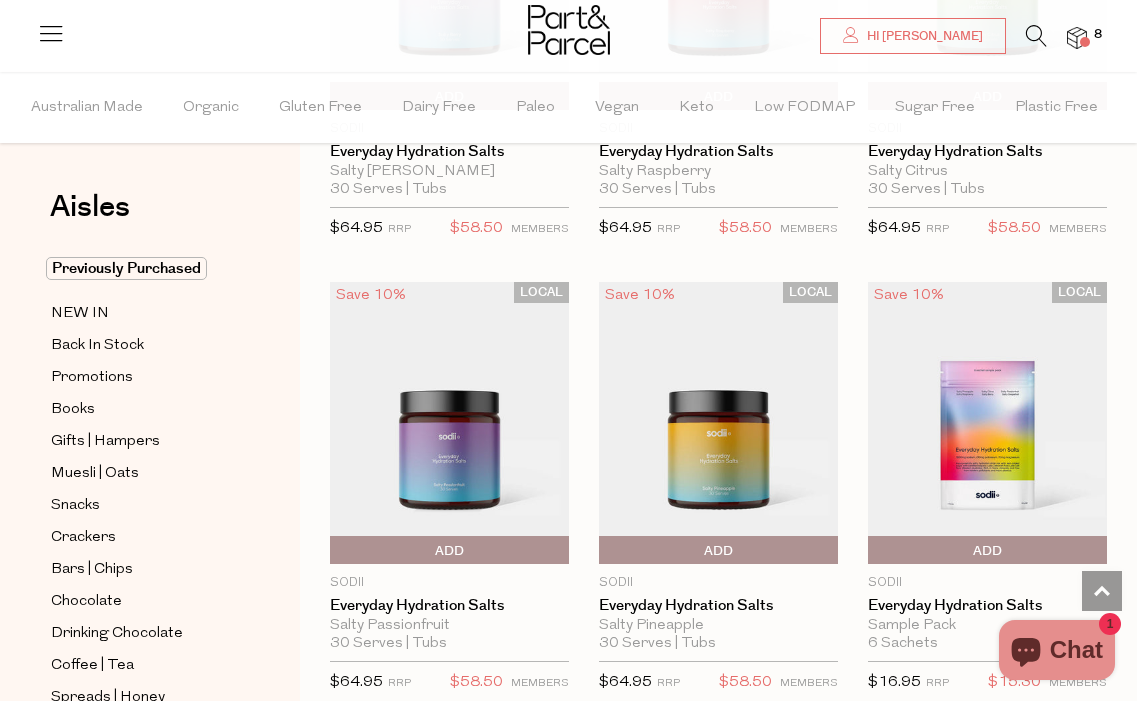 scroll, scrollTop: 2212, scrollLeft: 0, axis: vertical 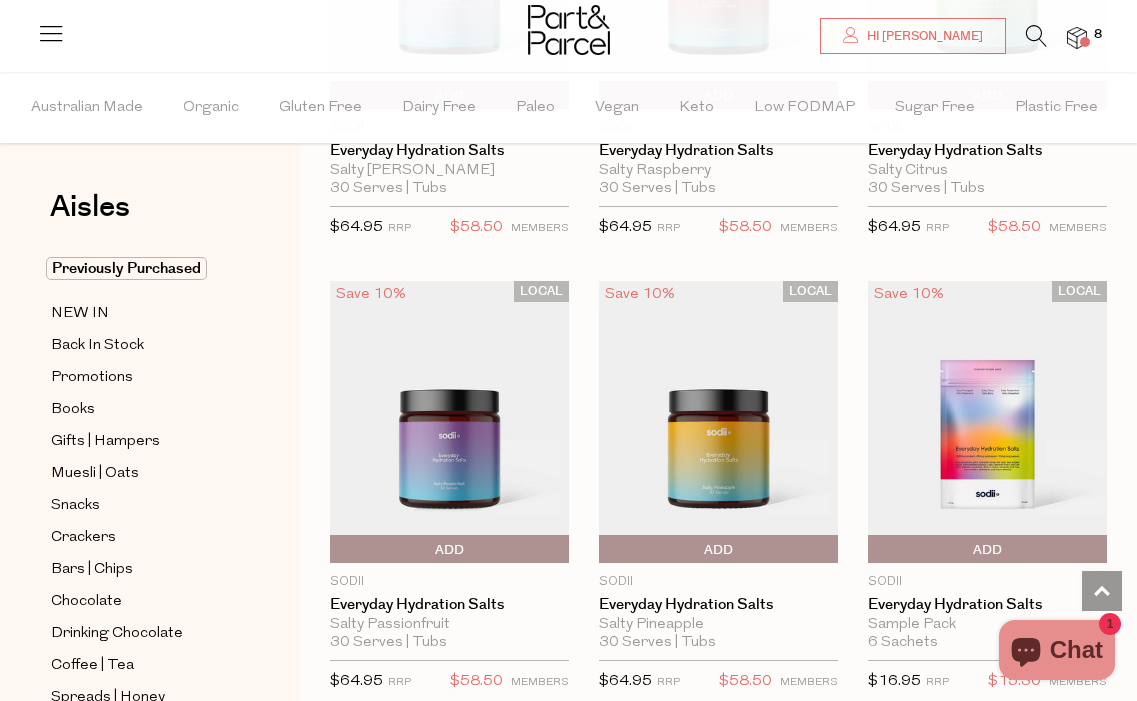 click at bounding box center (1036, 36) 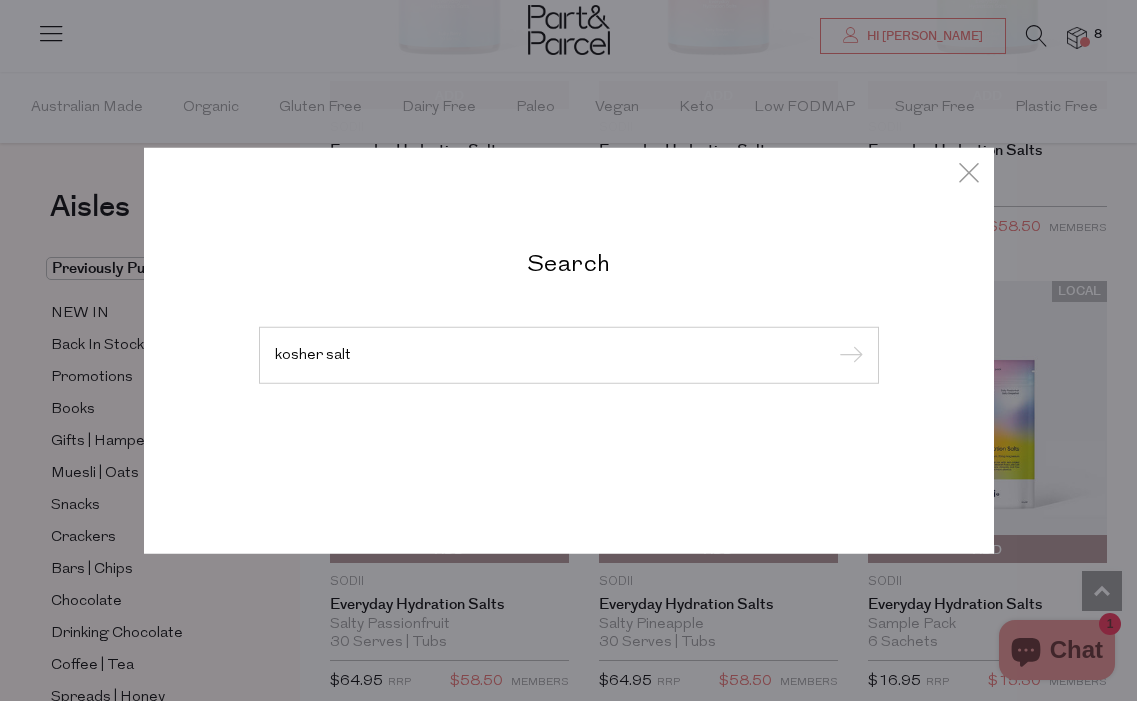 type on "kosher salt" 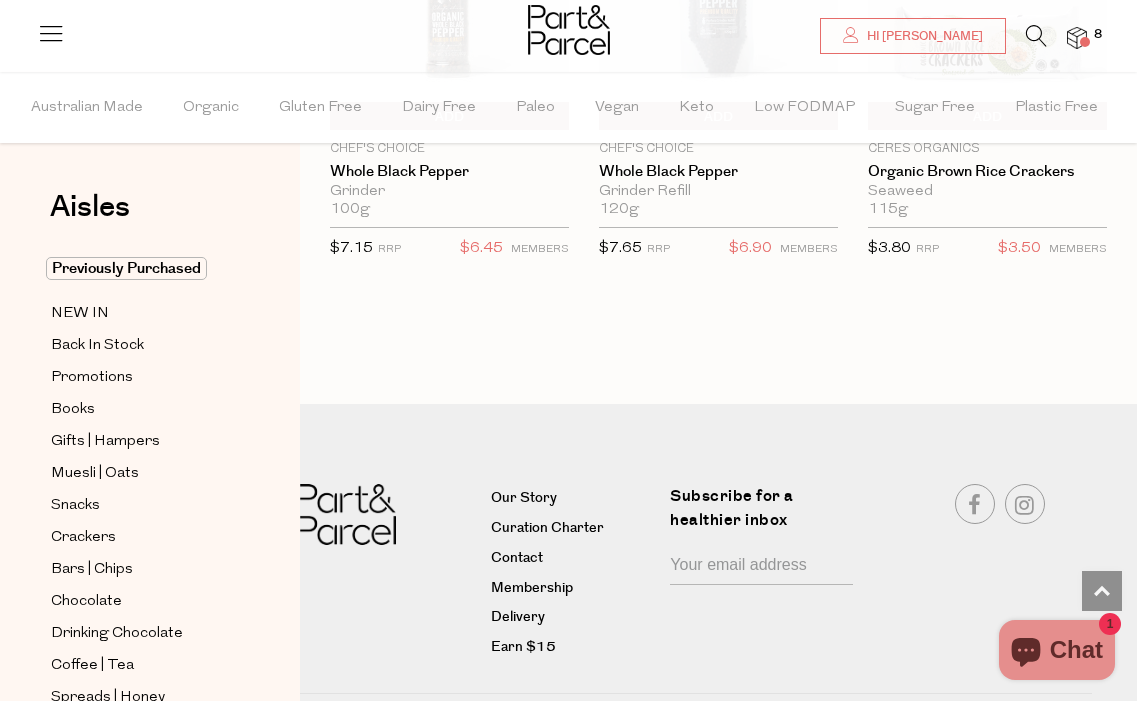 scroll, scrollTop: 1329, scrollLeft: 0, axis: vertical 